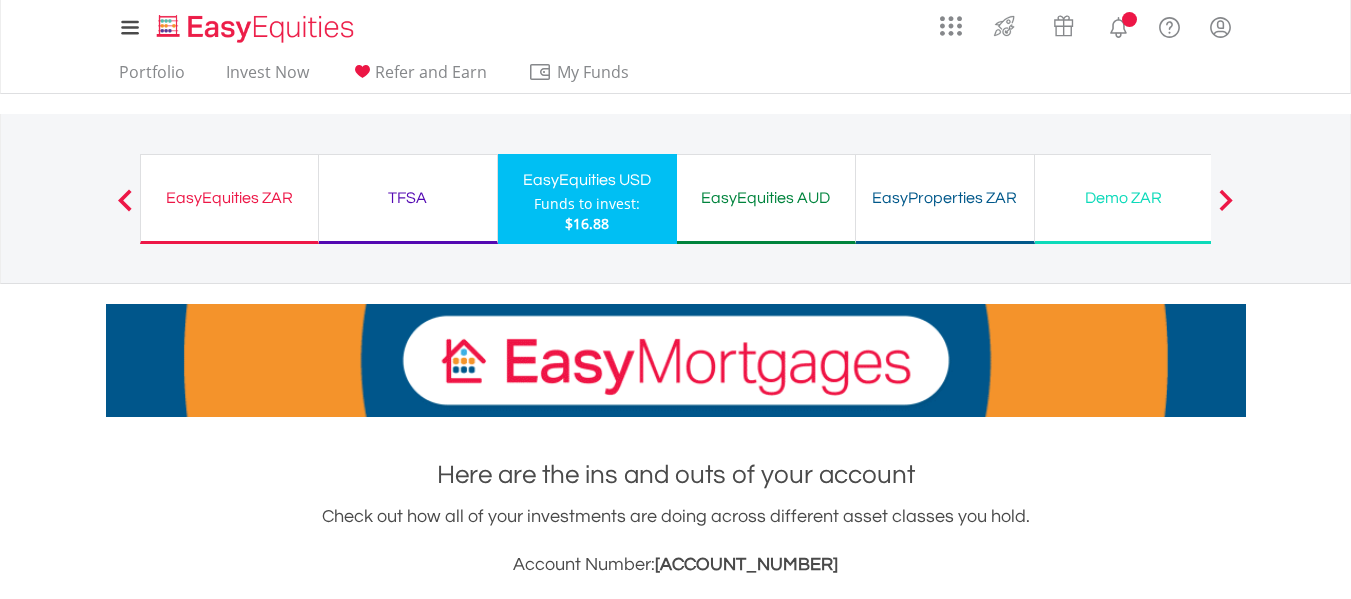 scroll, scrollTop: 0, scrollLeft: 0, axis: both 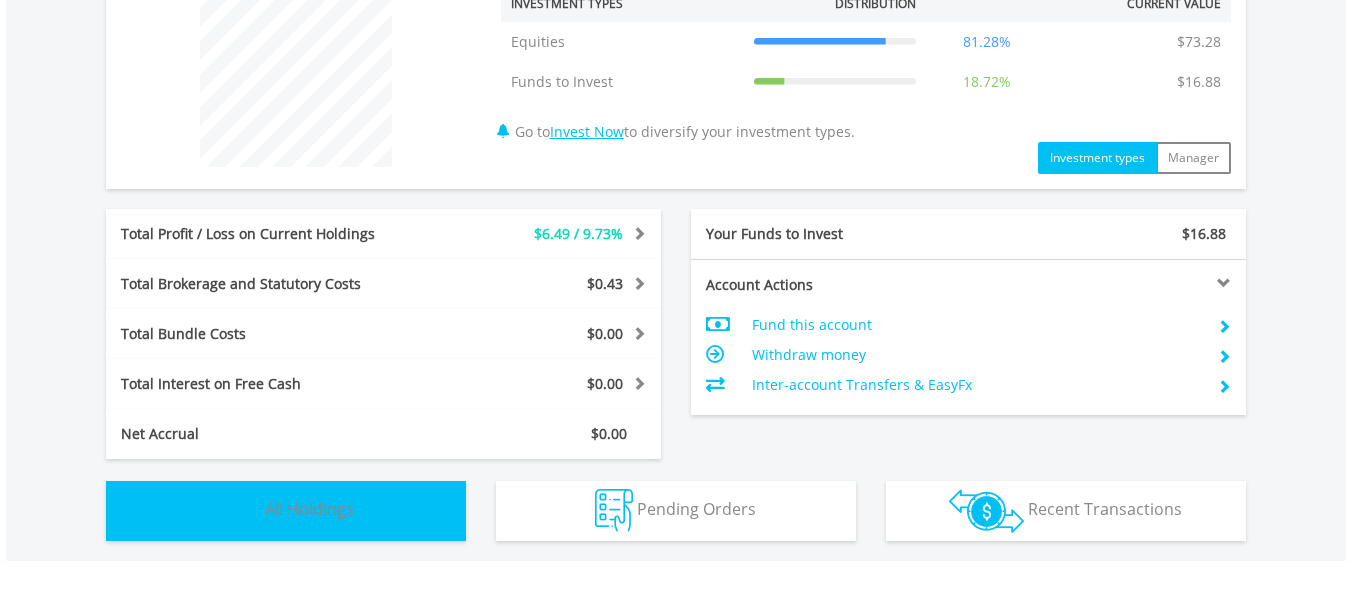 click on "Holdings
All Holdings" at bounding box center (286, 511) 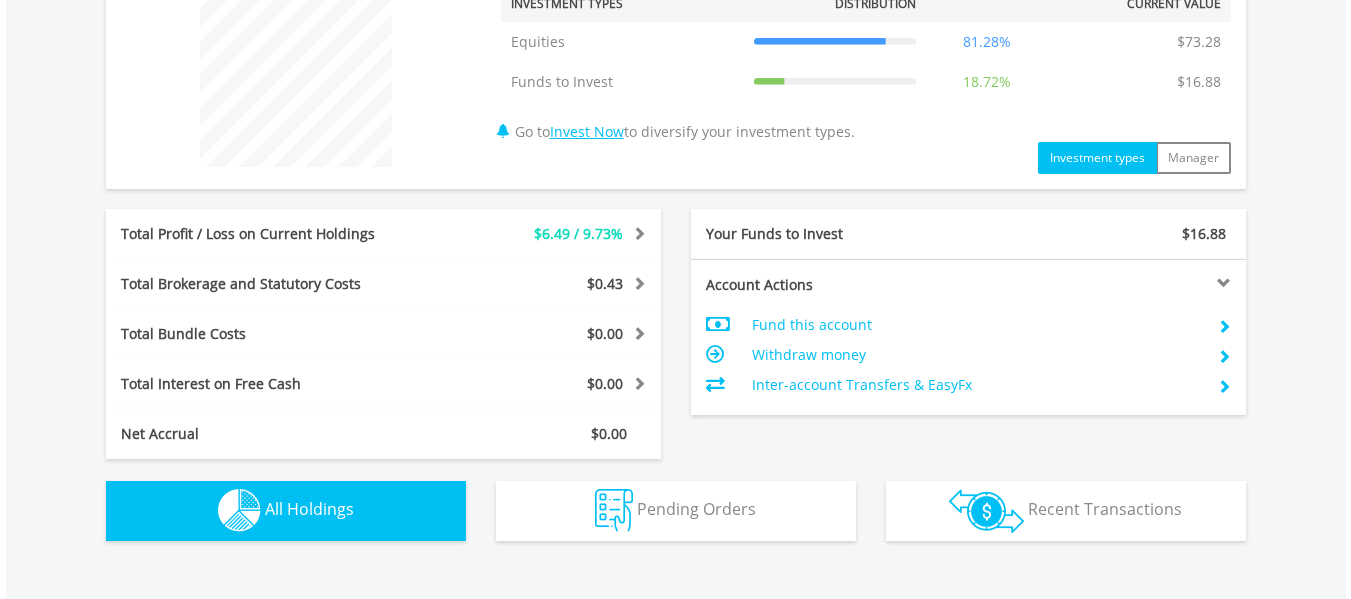 scroll, scrollTop: 1403, scrollLeft: 0, axis: vertical 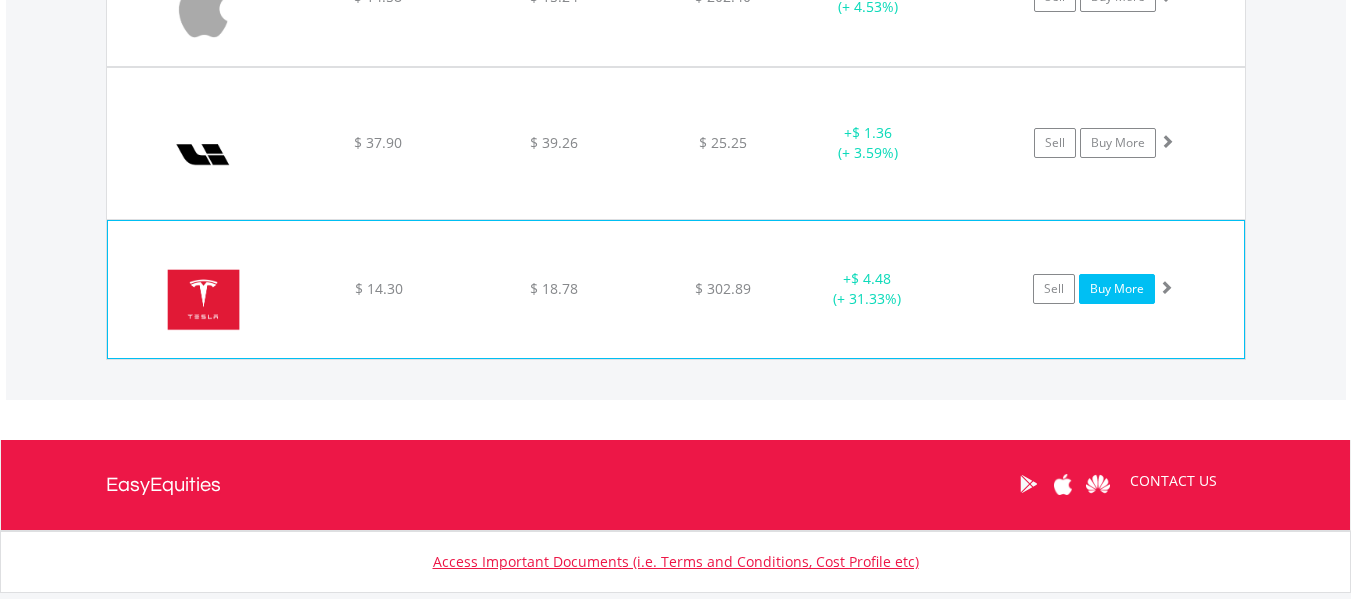 click on "Buy More" at bounding box center [1117, 289] 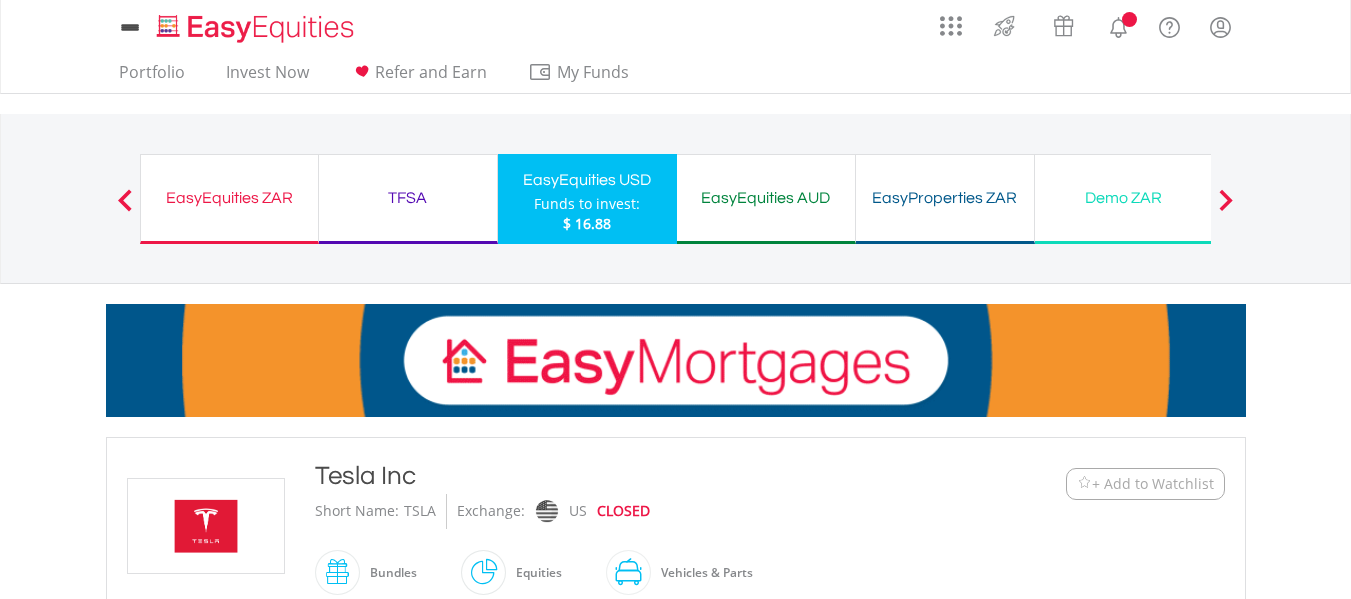scroll, scrollTop: 0, scrollLeft: 0, axis: both 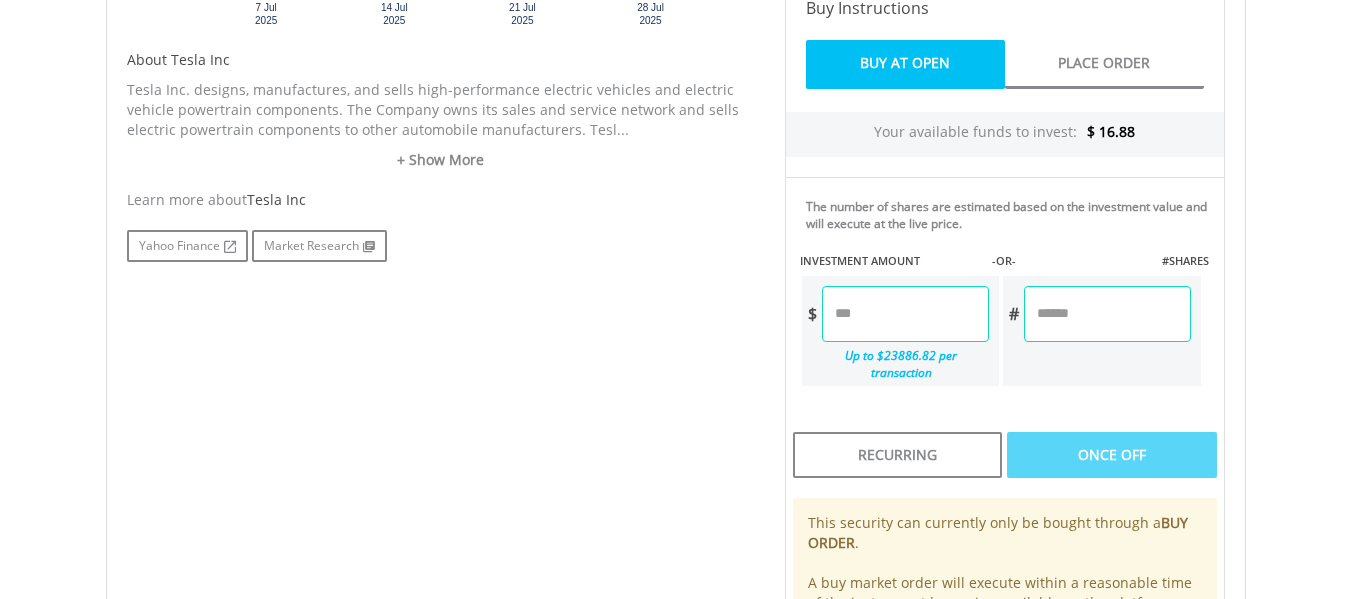click at bounding box center [905, 314] 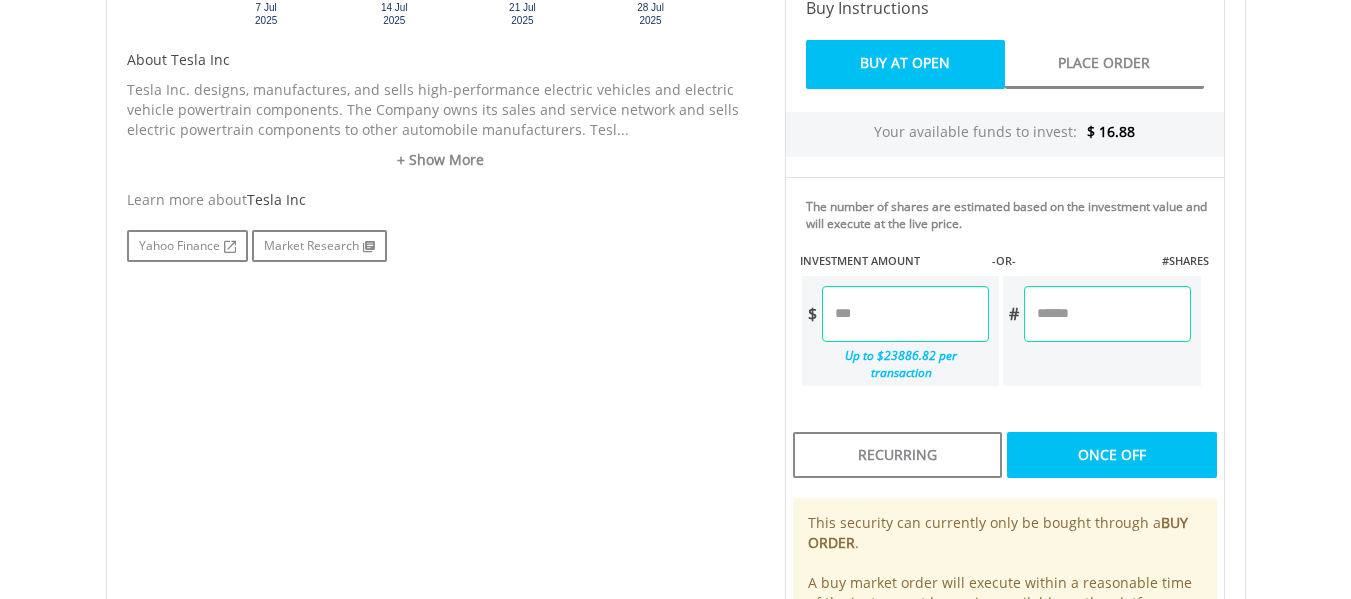 type on "****" 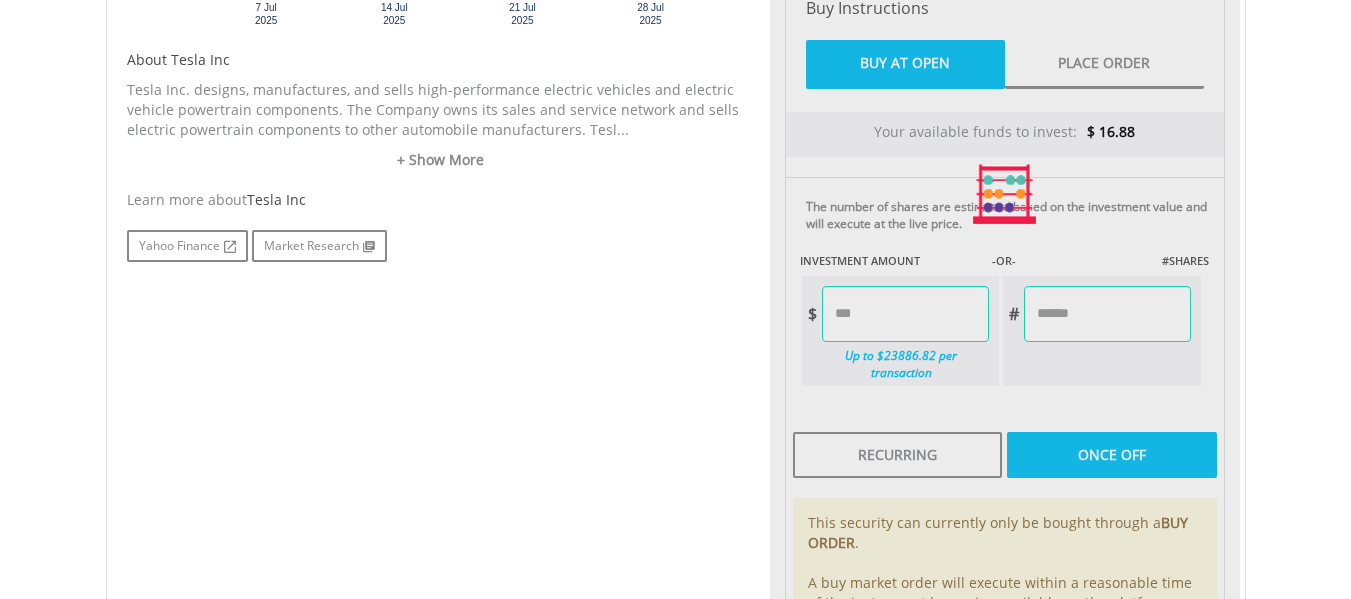 click on "Last Updated Price:
15-min. Delay*
Price Update Cost:
0
Credits
Market Closed
SELLING AT (BID)
BUYING AT                     (ASK)
LAST PRICE
$ 302.84
$ 302.94
$ 302.89
144
$" at bounding box center [1005, 194] 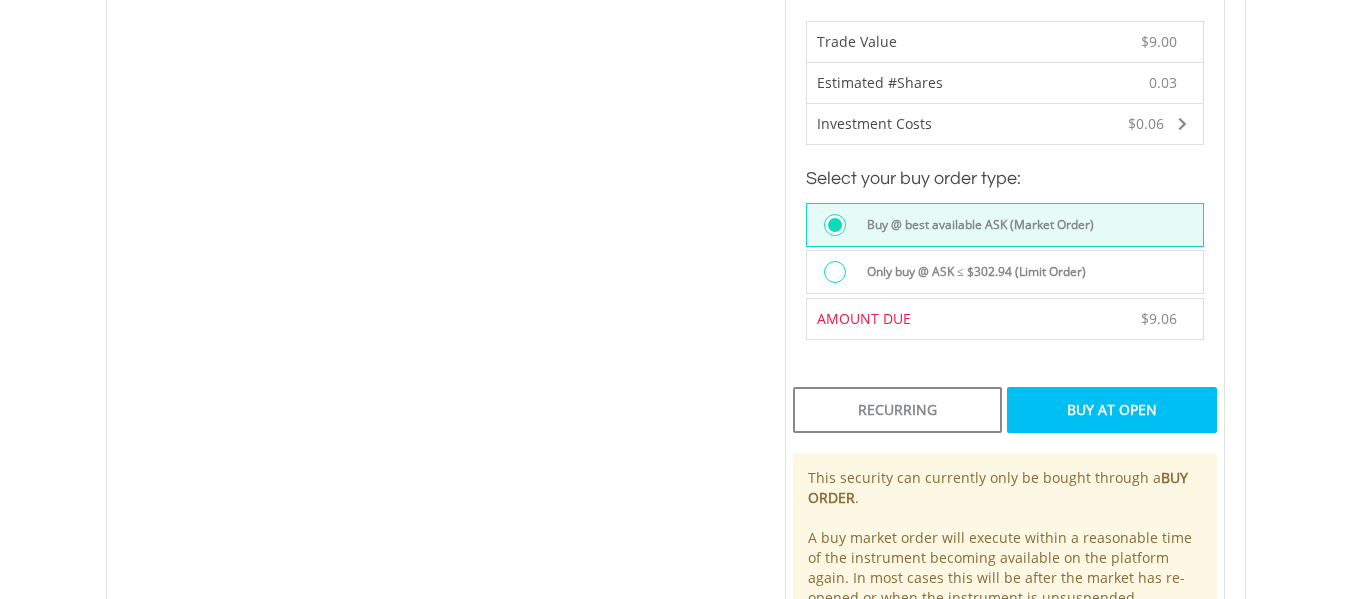 scroll, scrollTop: 1379, scrollLeft: 0, axis: vertical 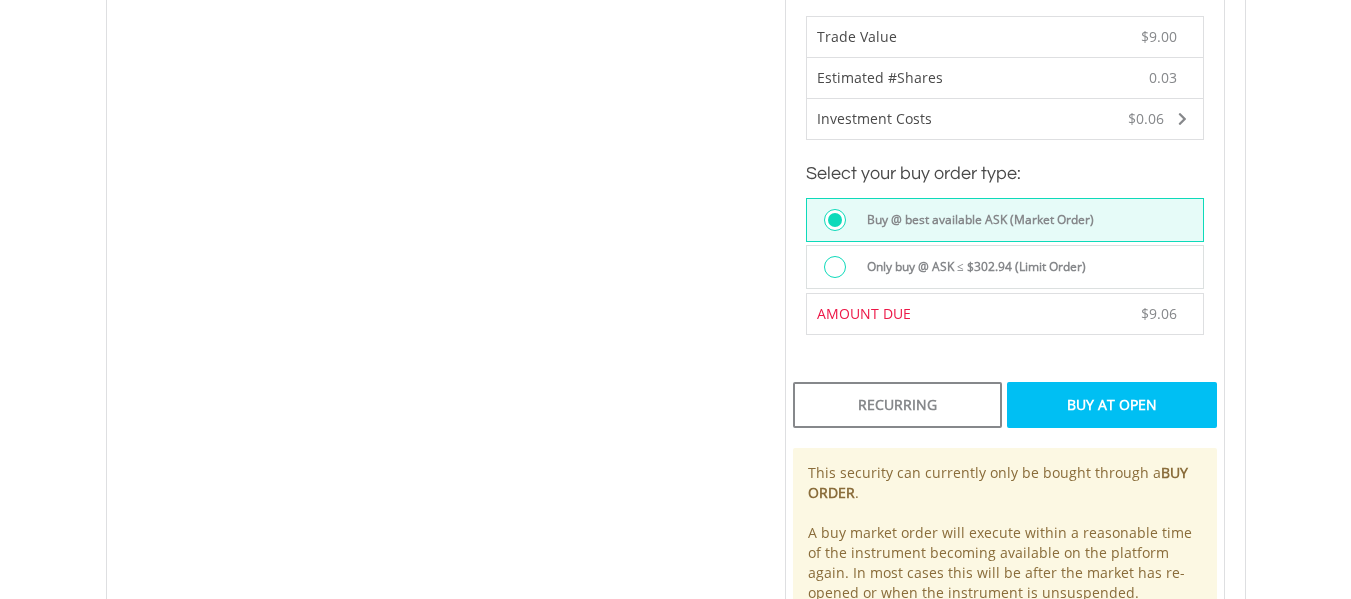 click on "Buy At Open" at bounding box center (1111, 405) 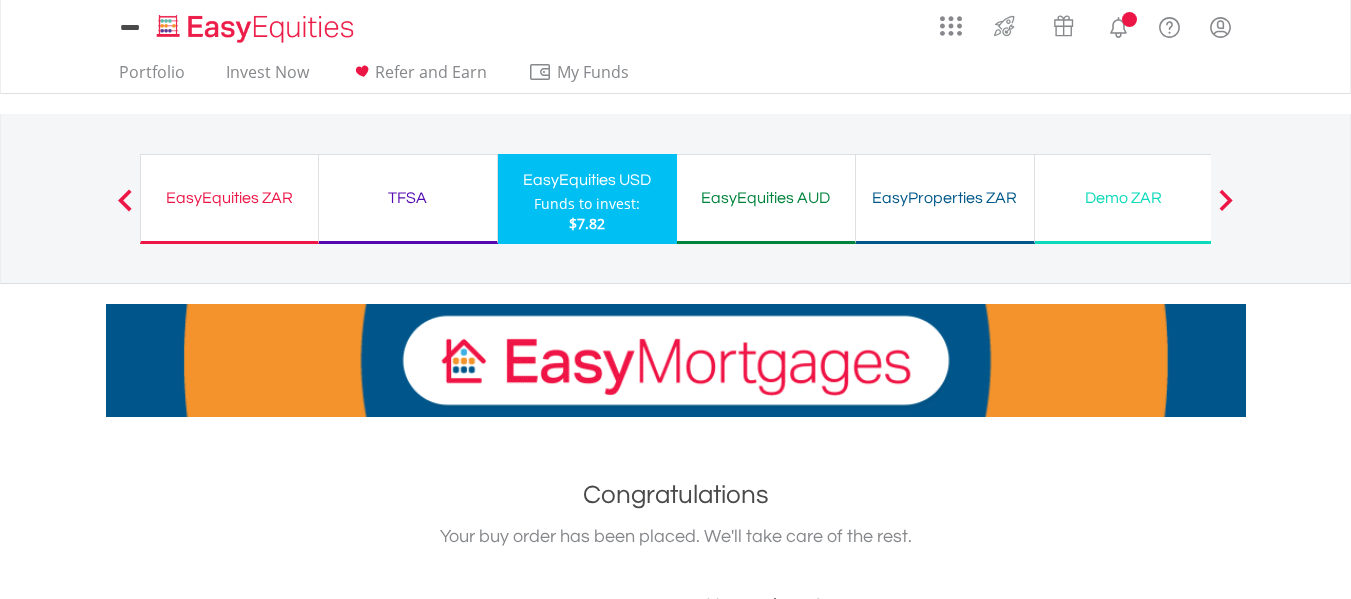 scroll, scrollTop: 0, scrollLeft: 0, axis: both 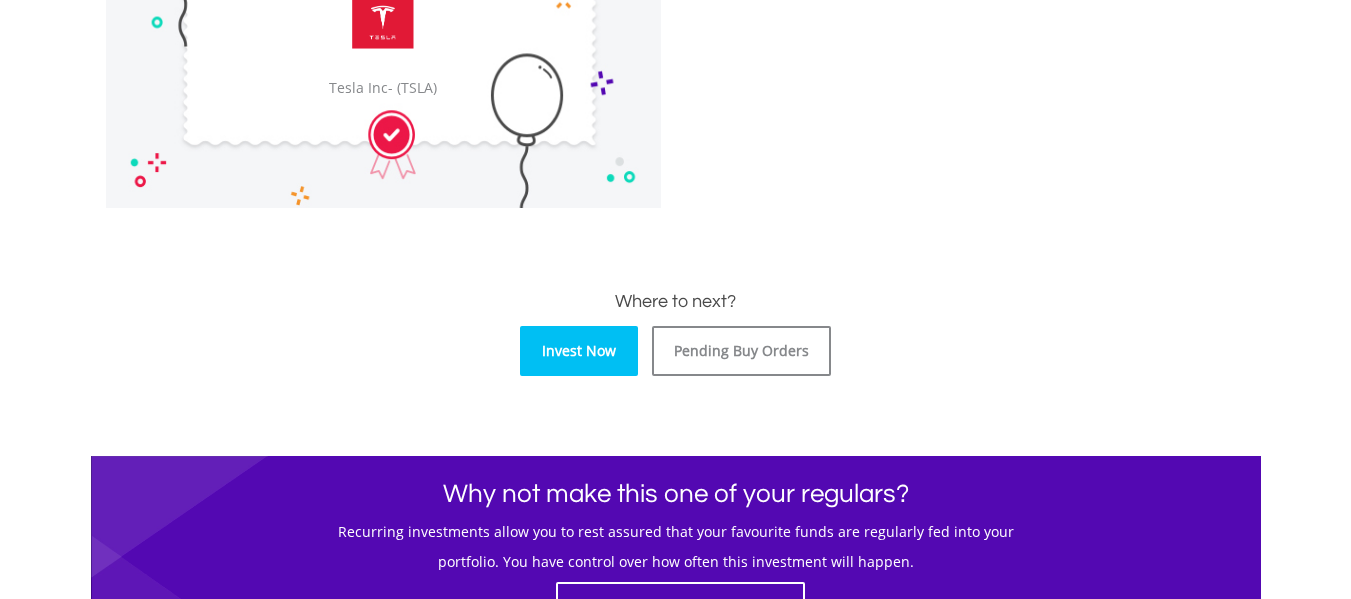 click on "Invest Now" at bounding box center [579, 351] 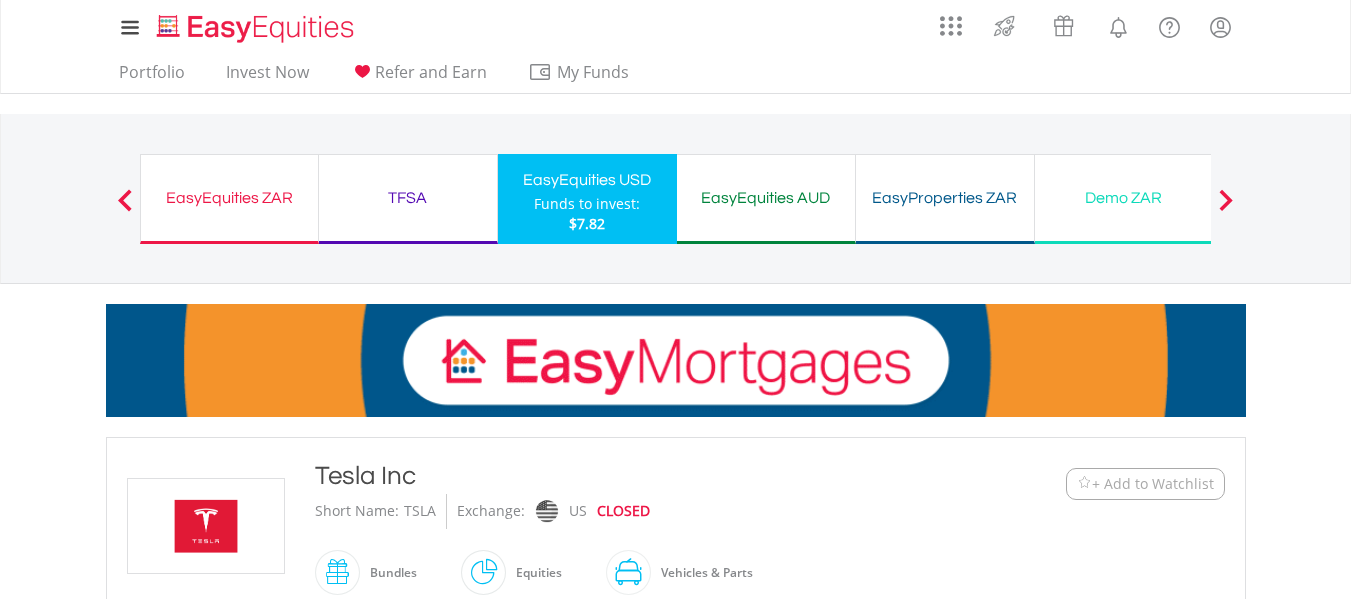 scroll, scrollTop: 1379, scrollLeft: 0, axis: vertical 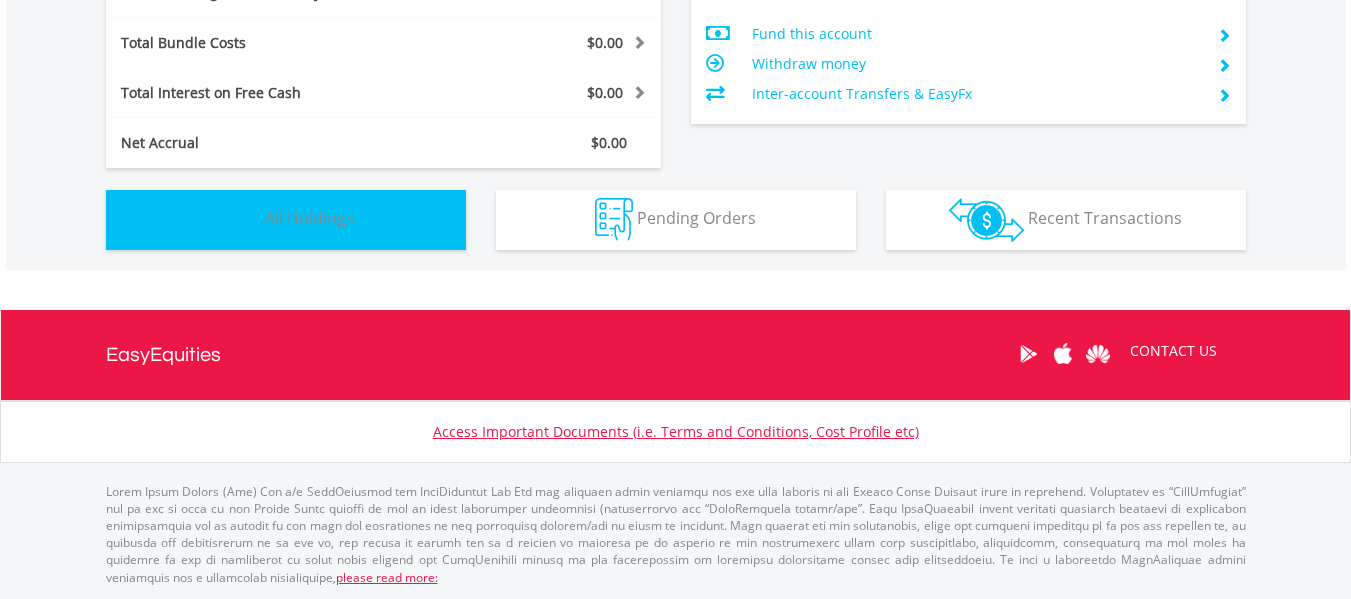 click on "Holdings
All Holdings" at bounding box center (286, 220) 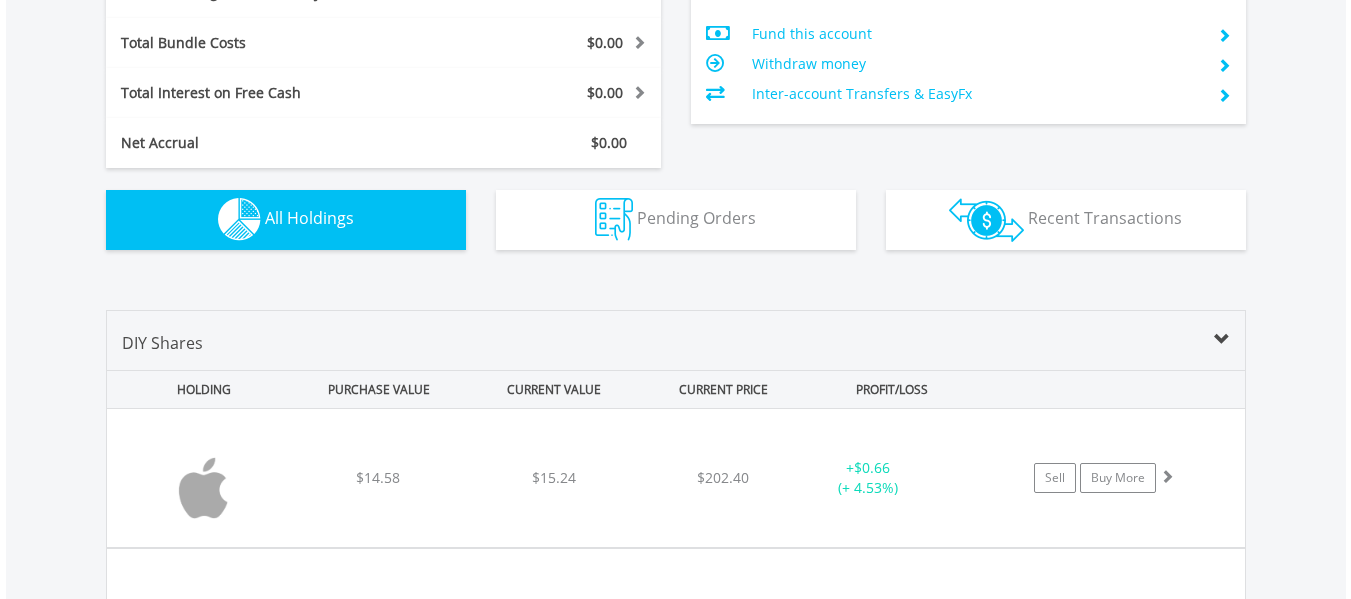 scroll, scrollTop: 1443, scrollLeft: 0, axis: vertical 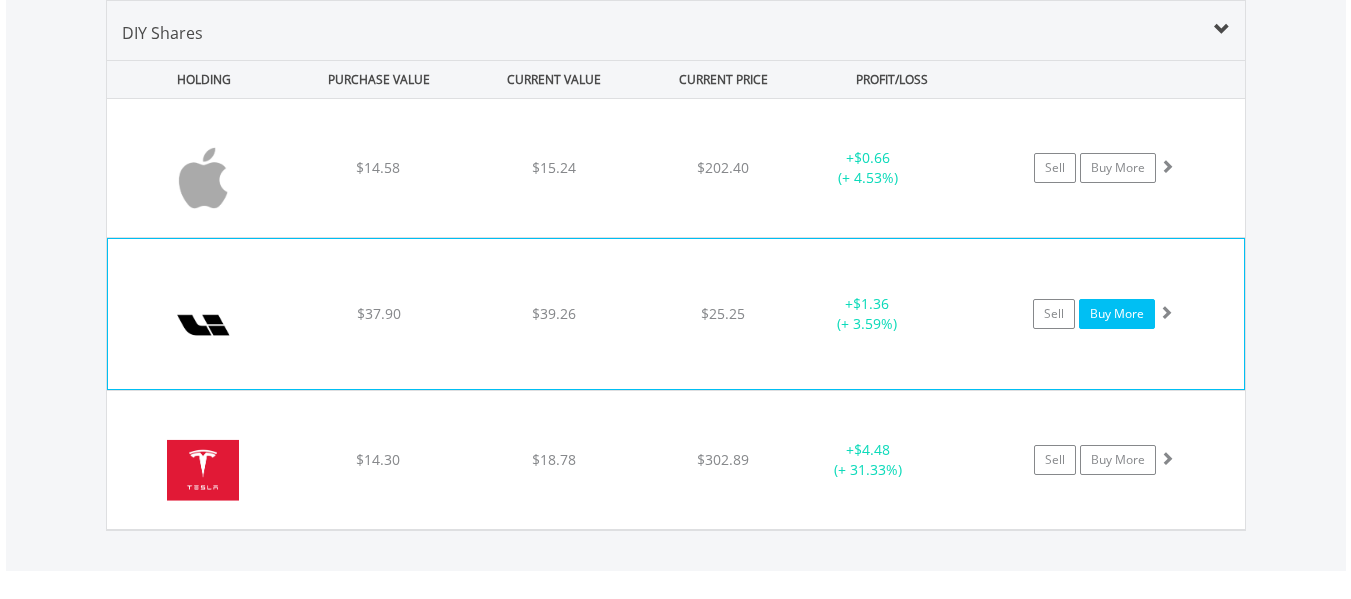 click on "Buy More" at bounding box center [1117, 314] 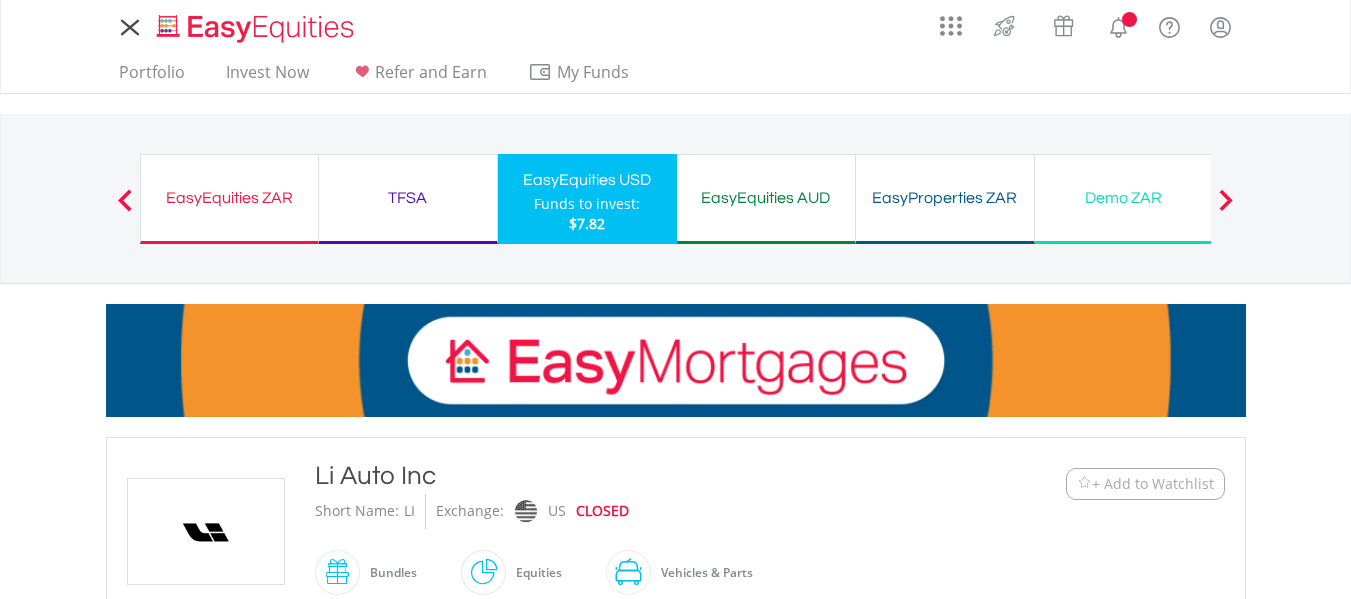 scroll, scrollTop: 0, scrollLeft: 0, axis: both 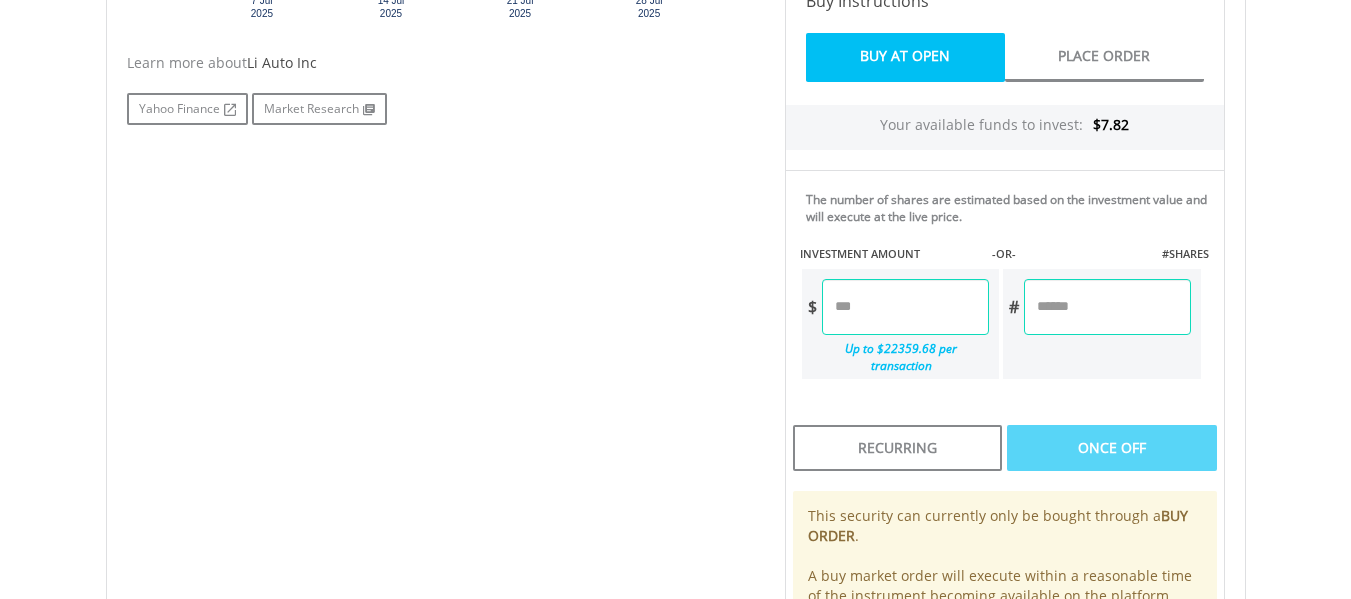 click at bounding box center [905, 307] 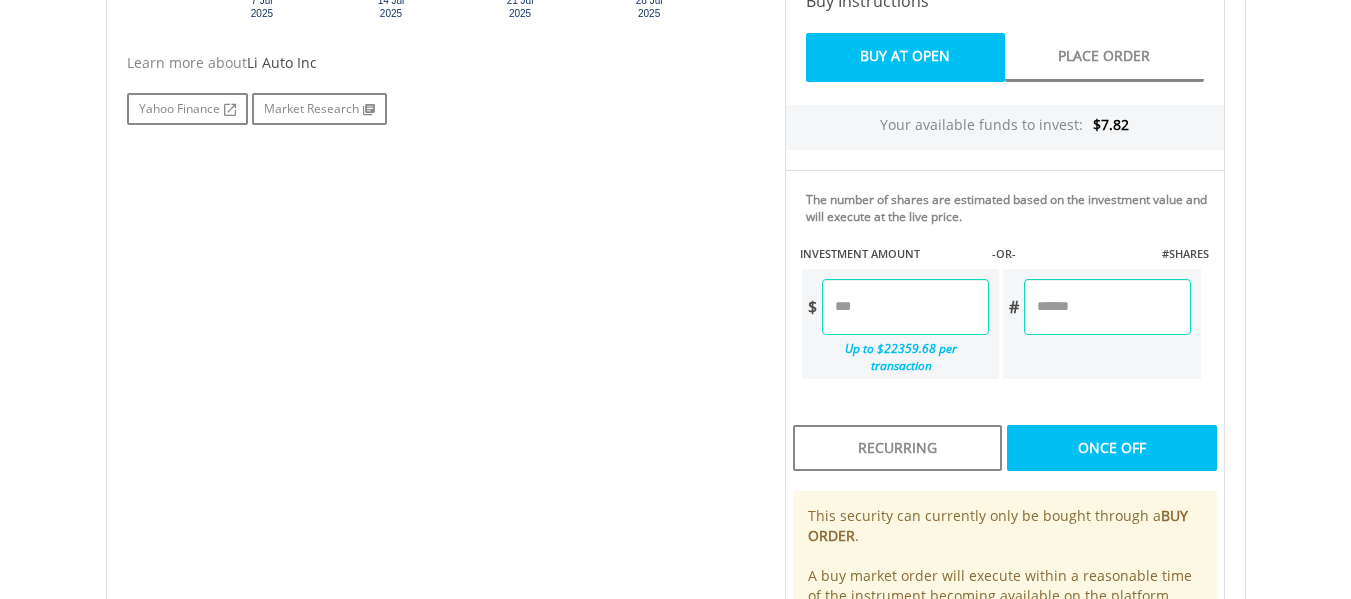 type on "****" 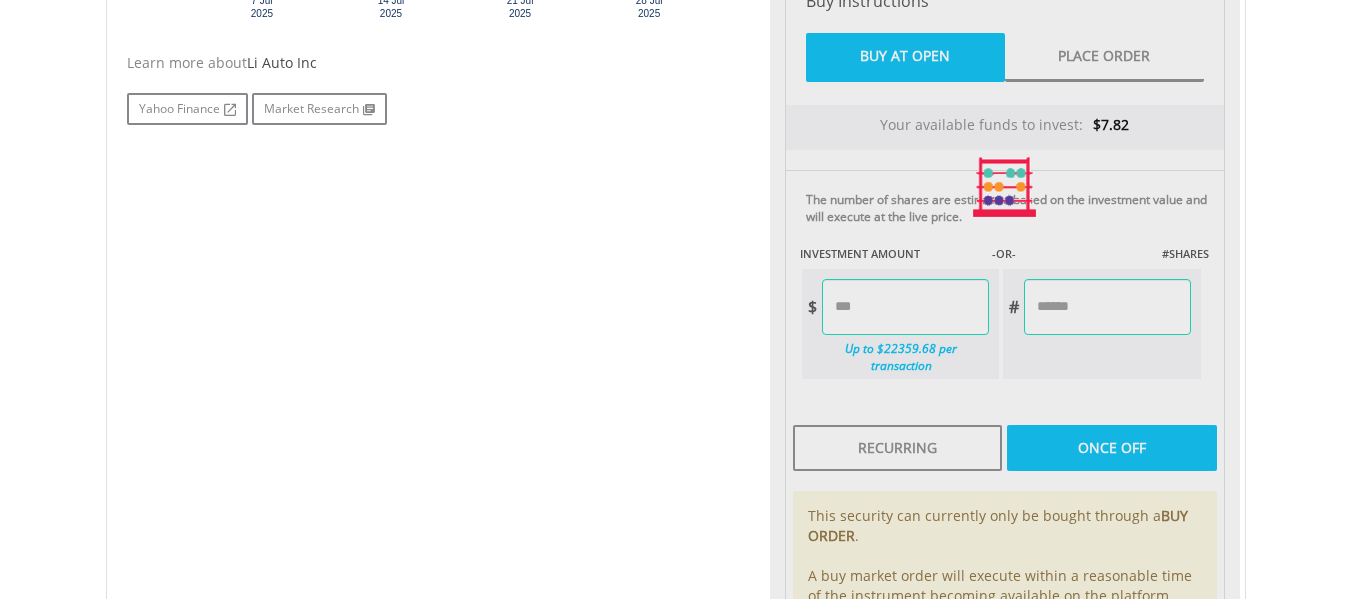 click on "Last Updated Price:
15-min. Delay*
Price Update Cost:
0
Credits
Market Closed
SELLING AT (BID)
BUYING AT                     (ASK)
LAST PRICE
$25.00
$25.50
$25.25
144
$" at bounding box center (1005, 187) 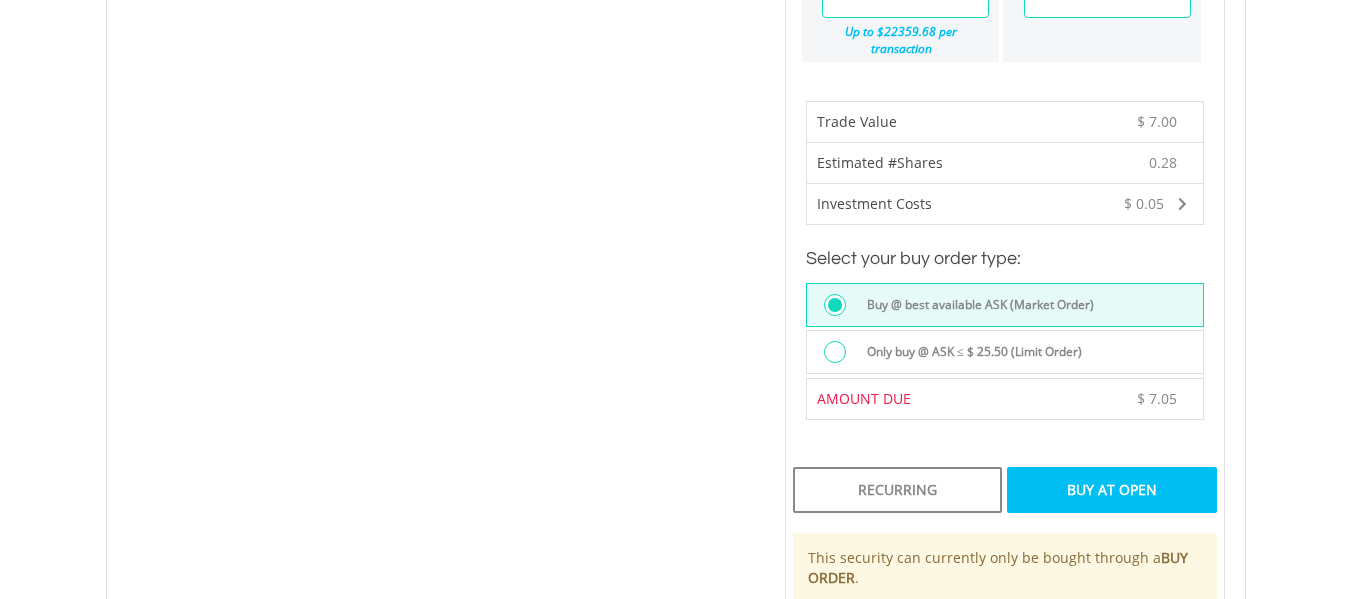 scroll, scrollTop: 1299, scrollLeft: 0, axis: vertical 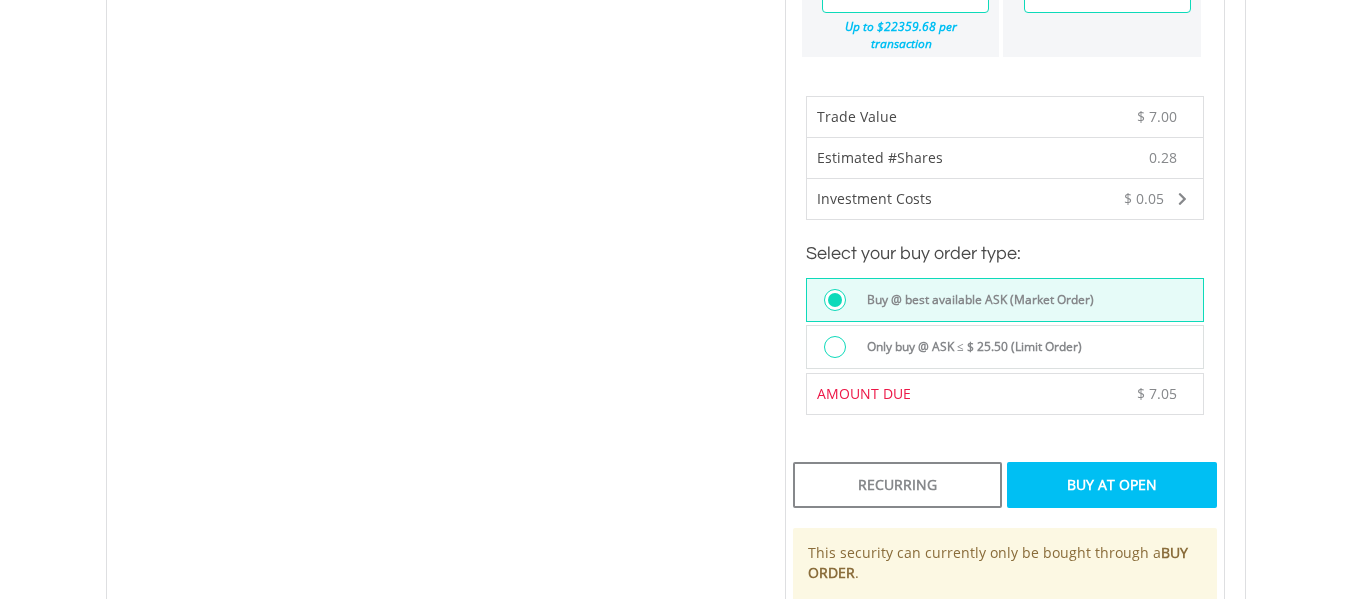 click on "Buy At Open" at bounding box center [1111, 485] 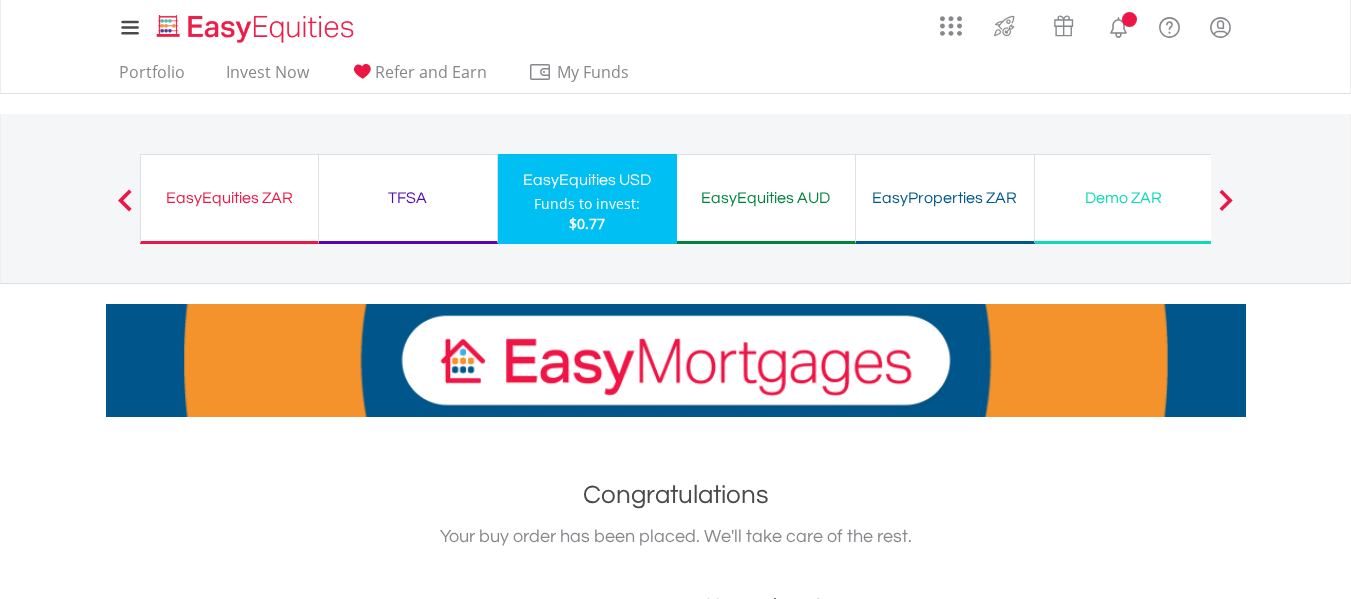 scroll, scrollTop: 0, scrollLeft: 0, axis: both 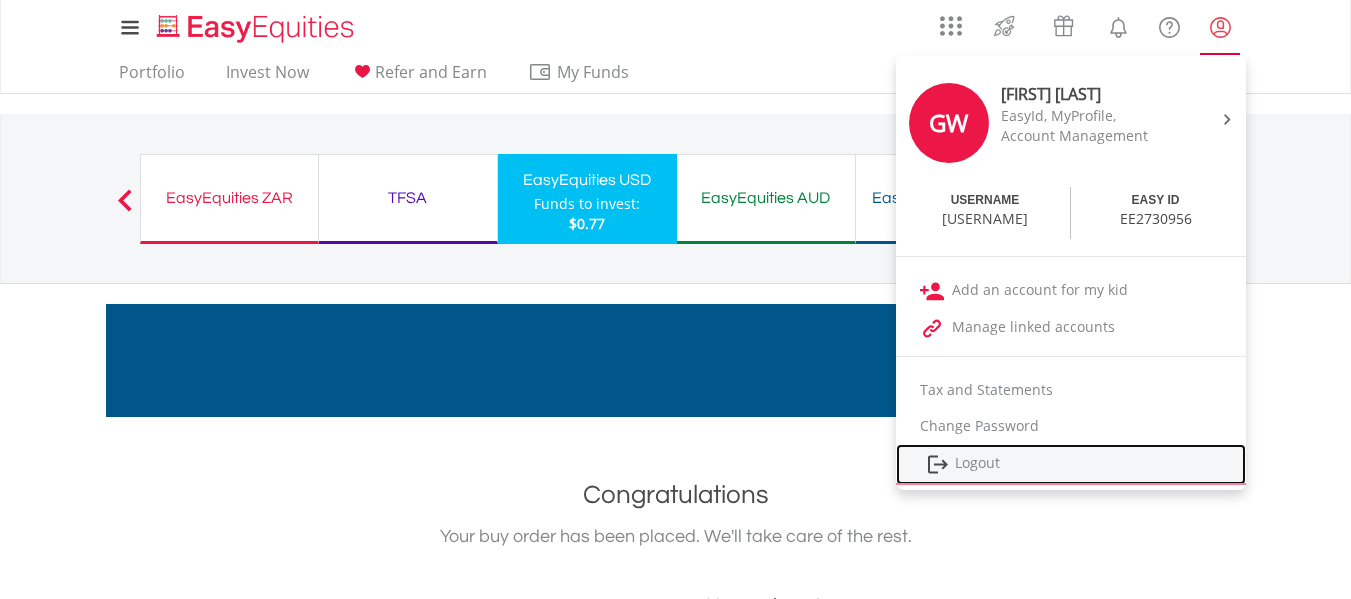 click on "Logout" at bounding box center [1071, 464] 